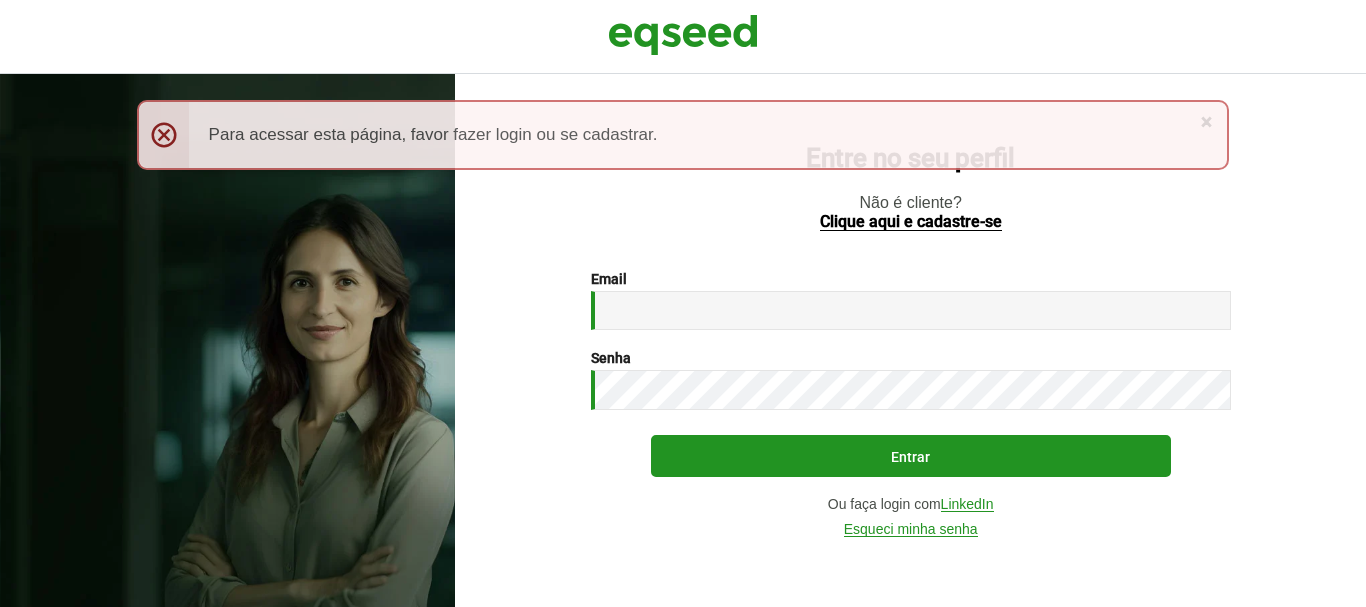 scroll, scrollTop: 0, scrollLeft: 0, axis: both 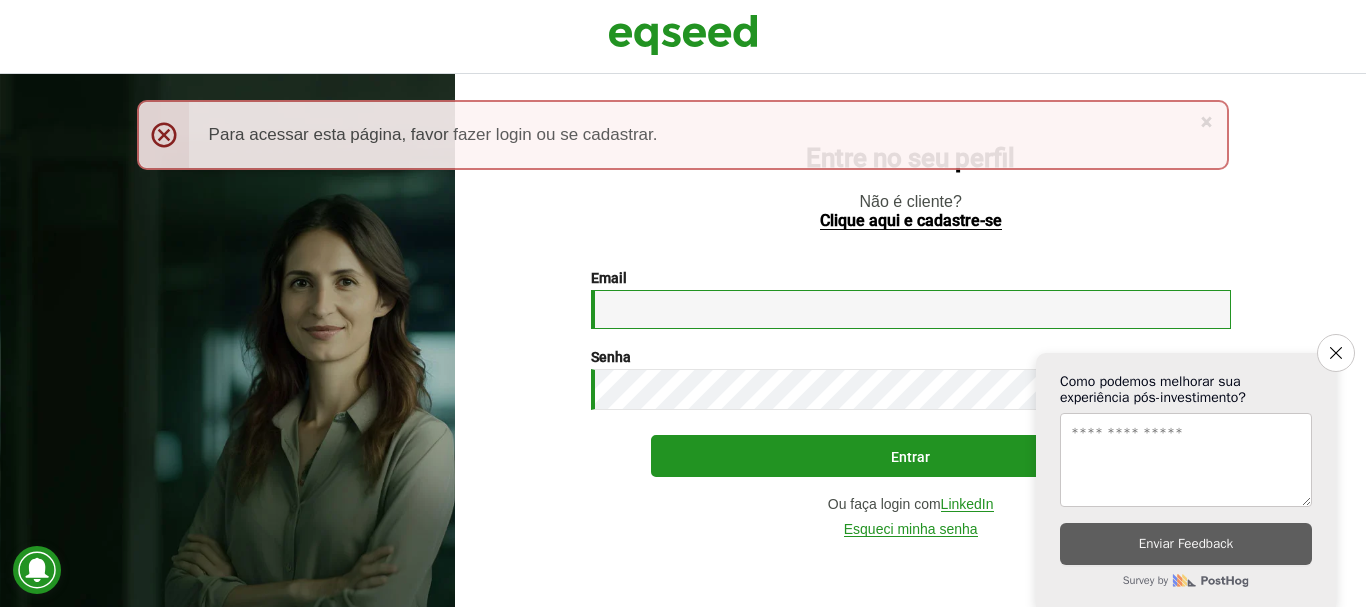 click on "Email  *" at bounding box center [911, 309] 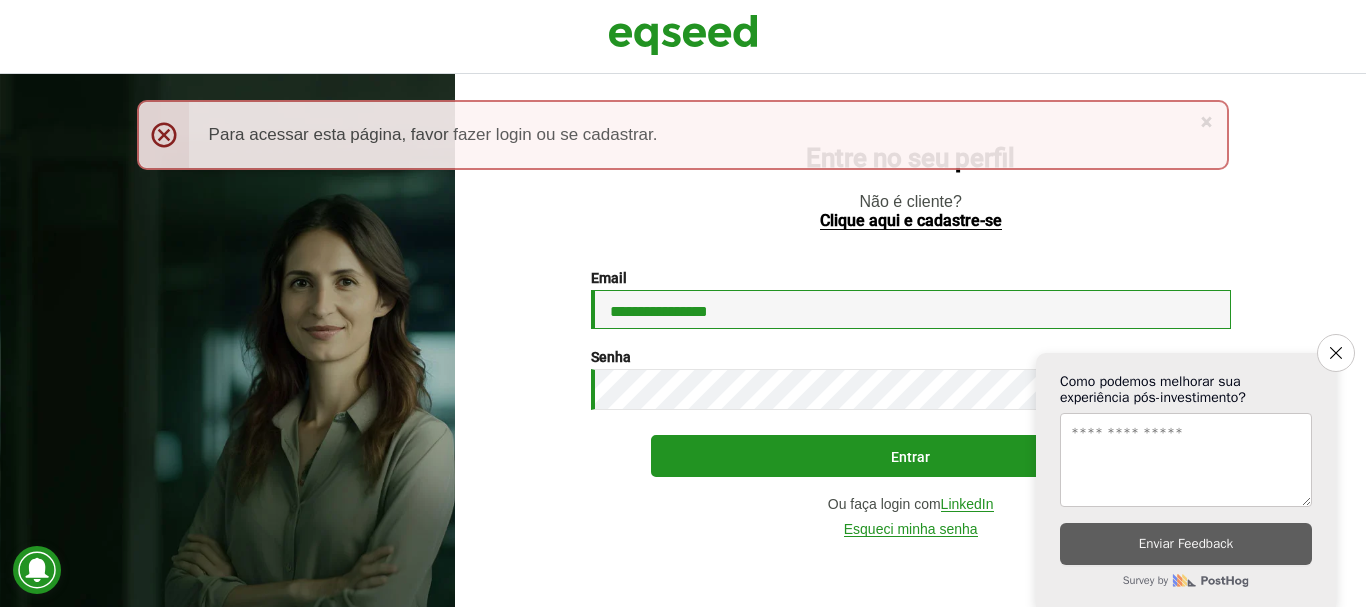 type on "**********" 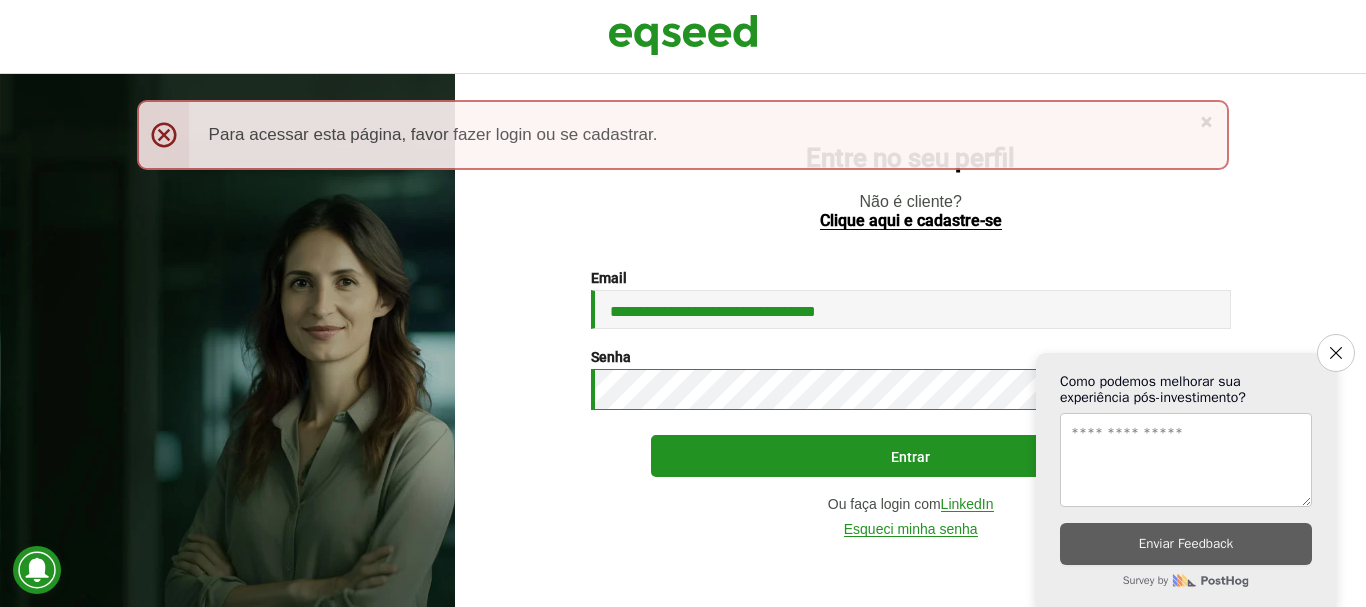 click on "Entrar" at bounding box center (911, 456) 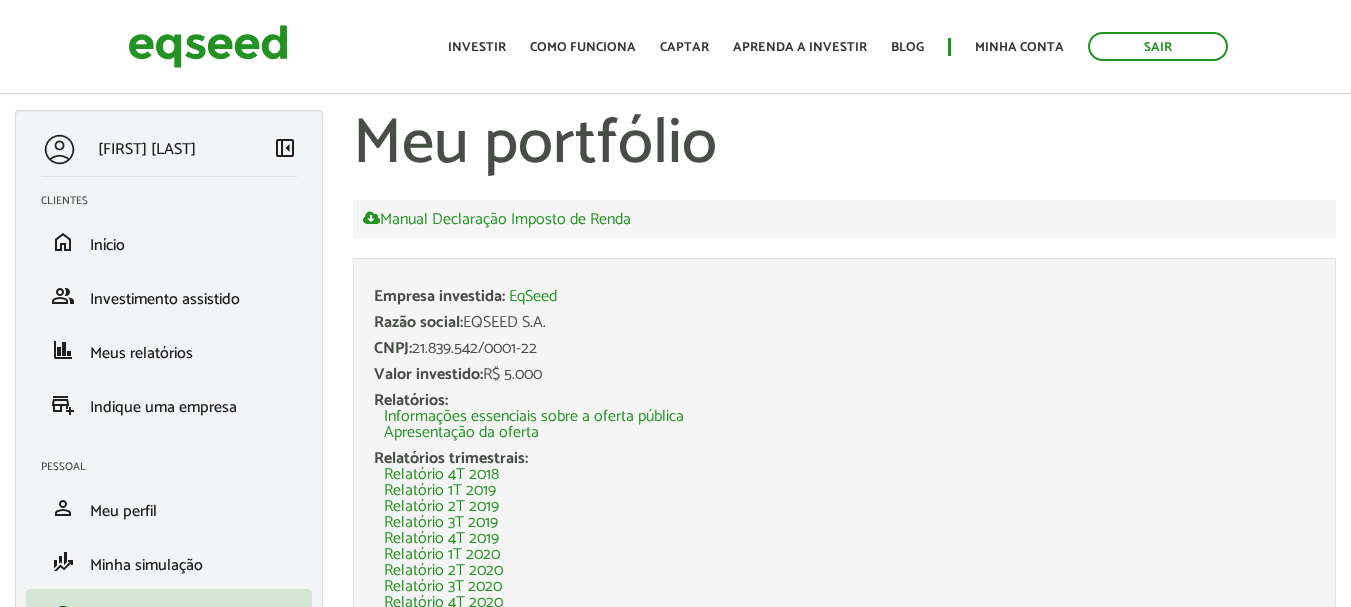 scroll, scrollTop: 0, scrollLeft: 0, axis: both 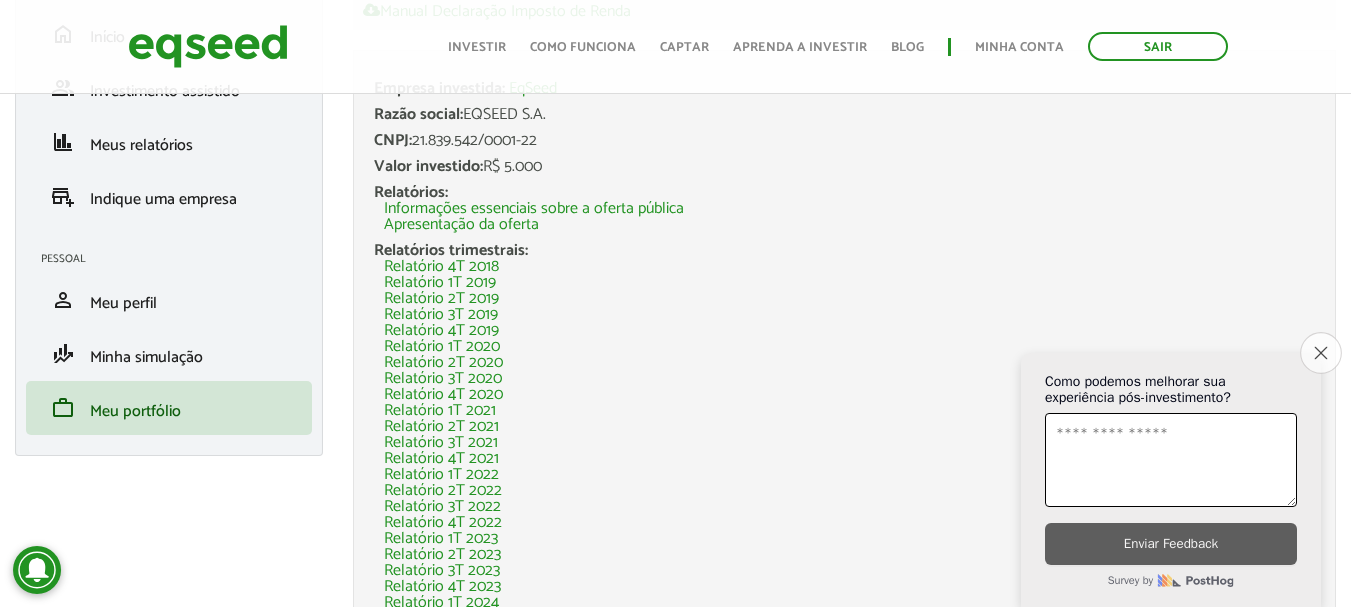 click on "Close survey" 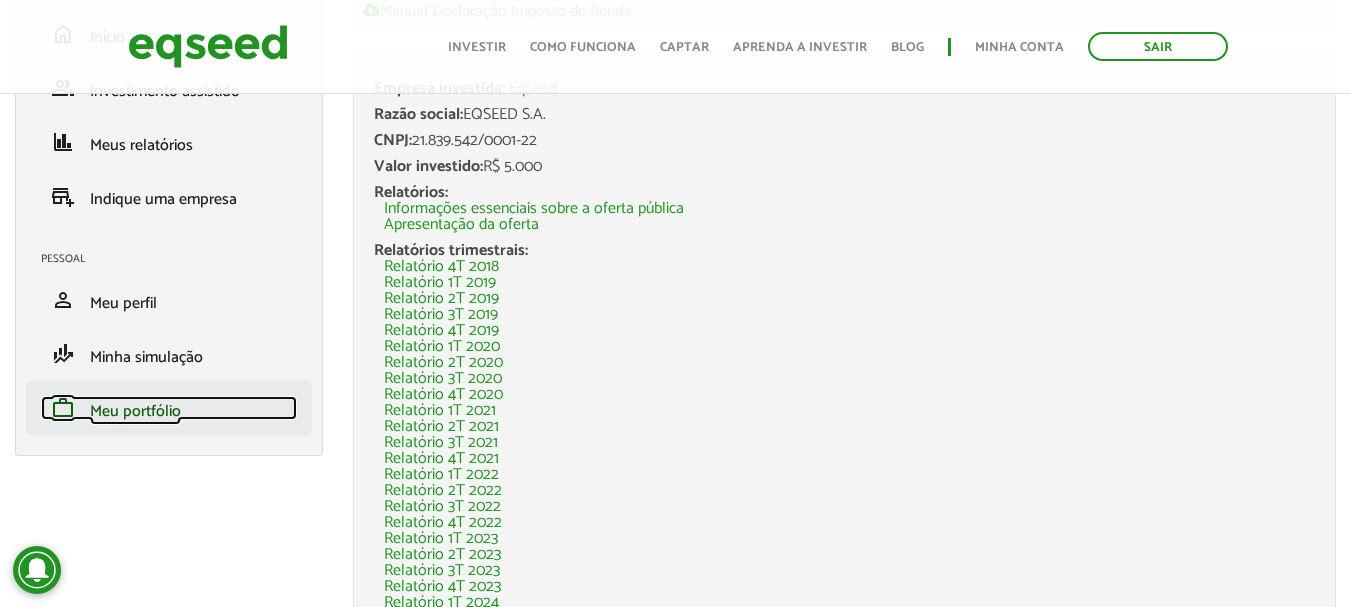 click on "Meu portfólio" at bounding box center (135, 411) 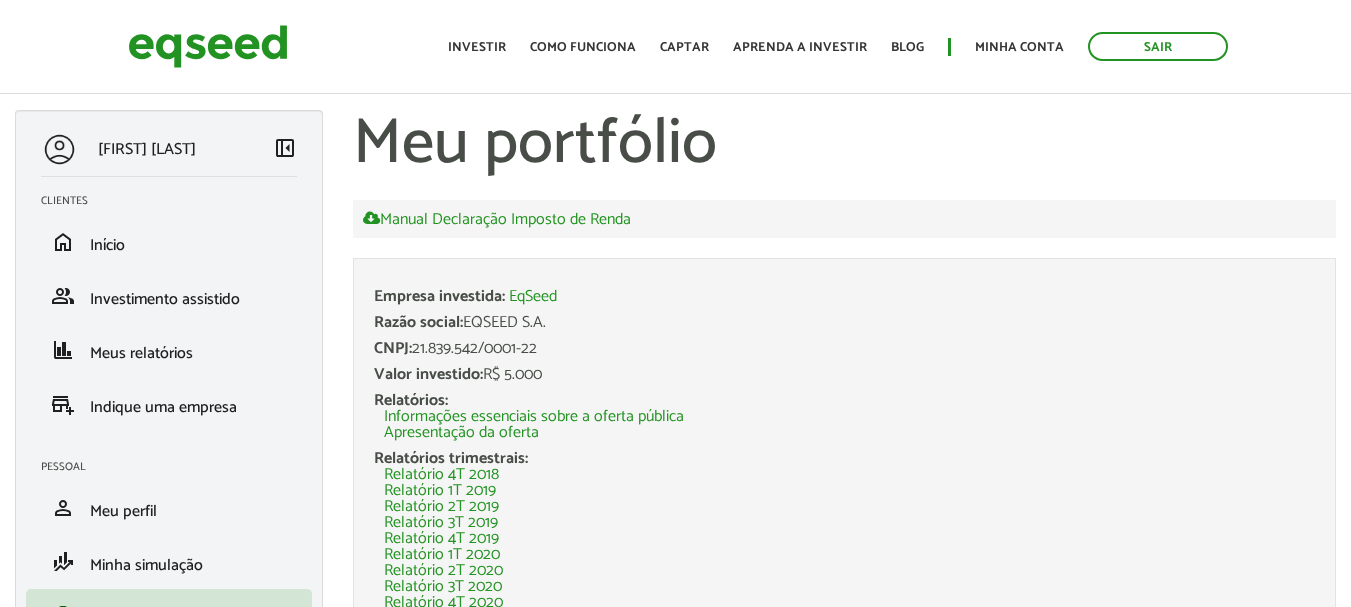 scroll, scrollTop: 0, scrollLeft: 0, axis: both 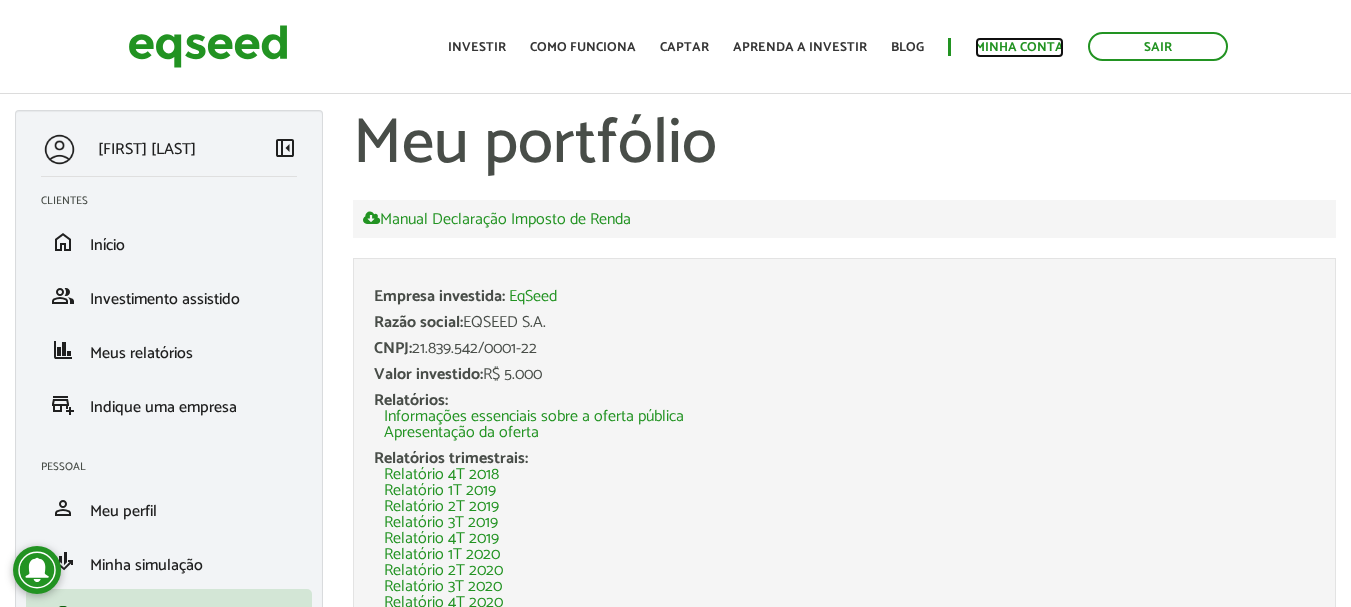 click on "Minha conta" at bounding box center (1019, 47) 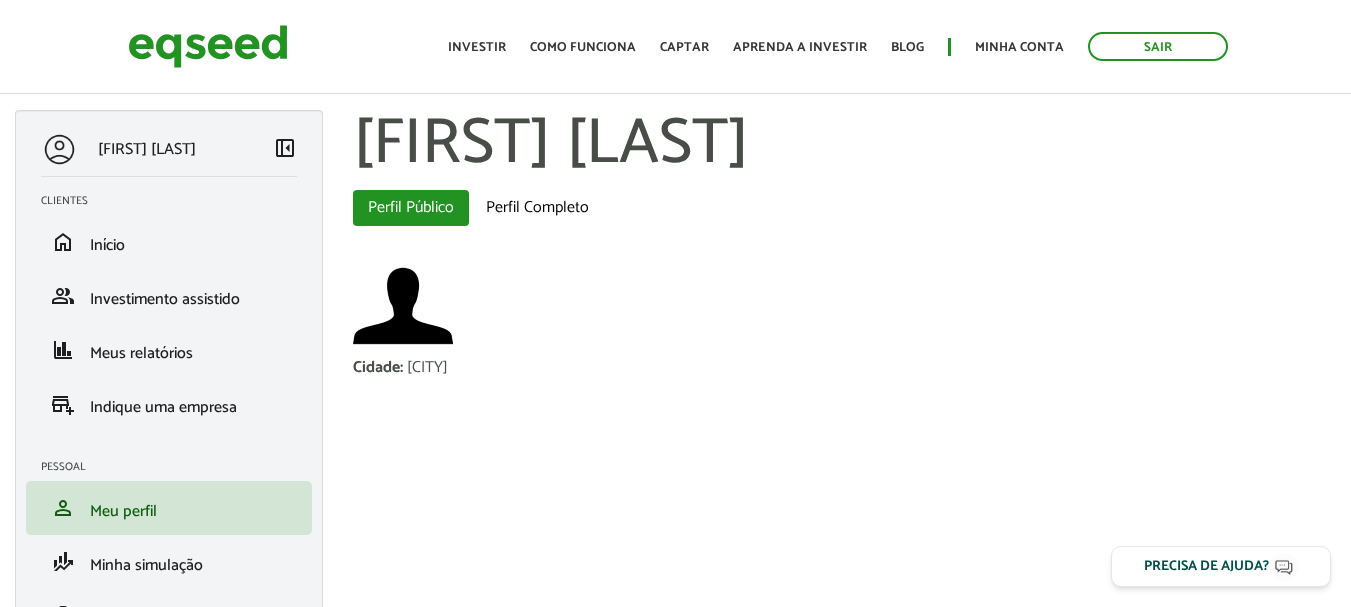 scroll, scrollTop: 0, scrollLeft: 0, axis: both 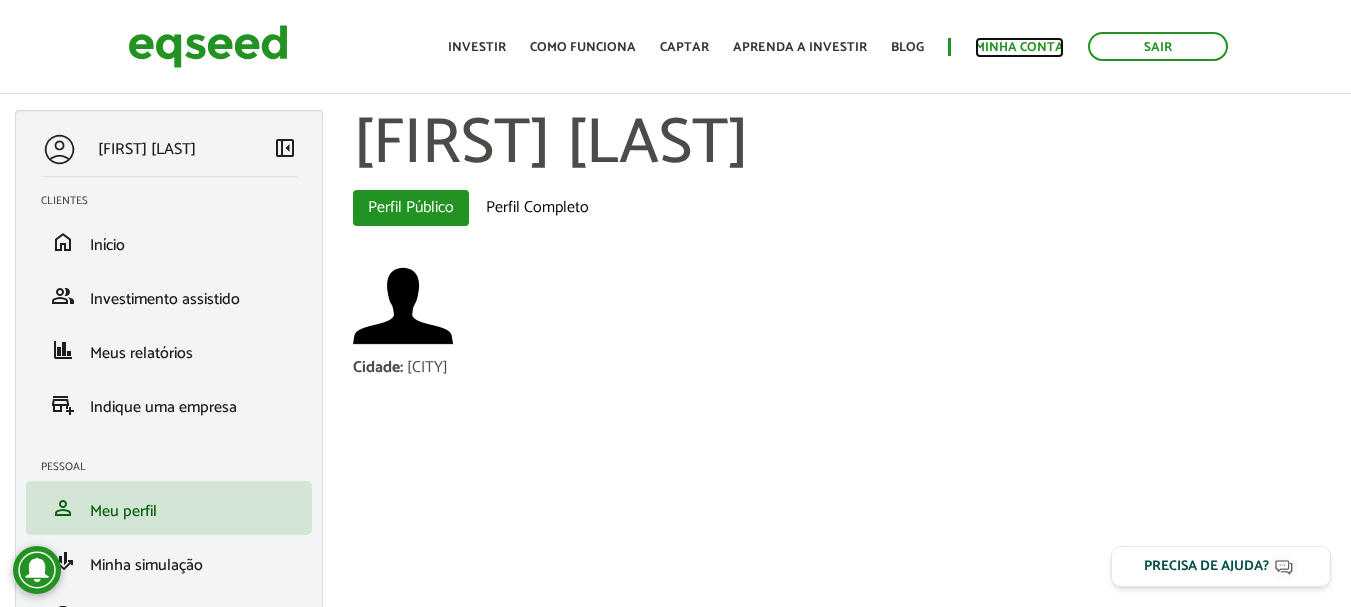 click on "Minha conta" at bounding box center [1019, 47] 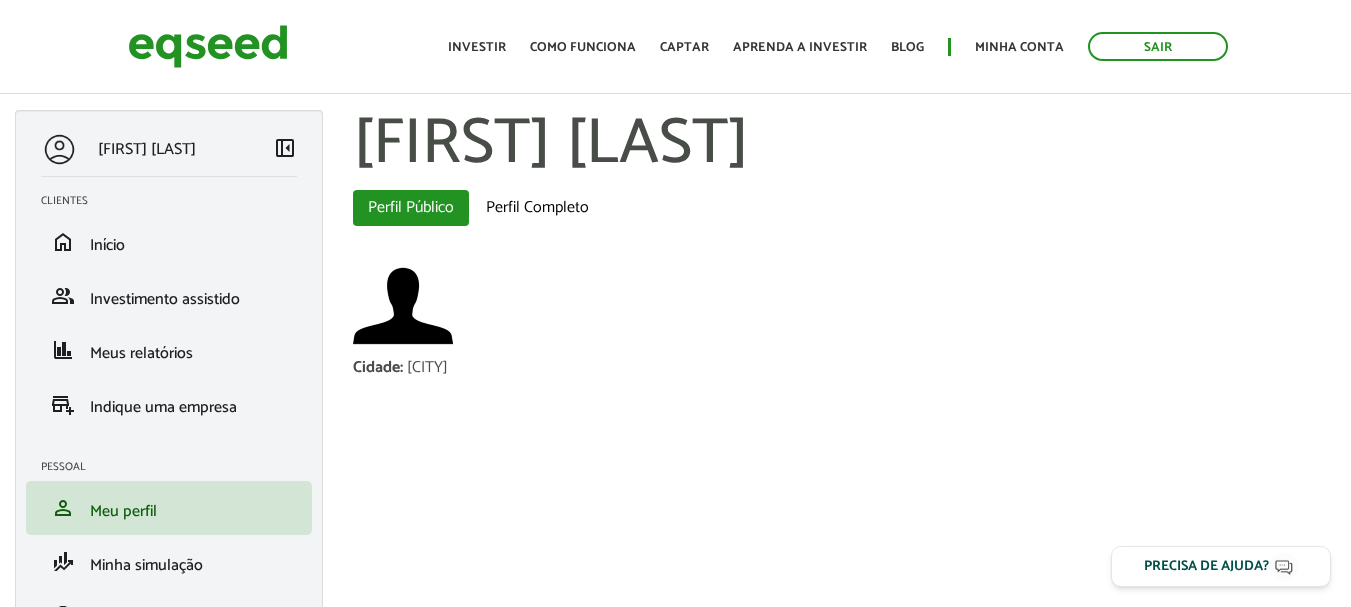 scroll, scrollTop: 0, scrollLeft: 0, axis: both 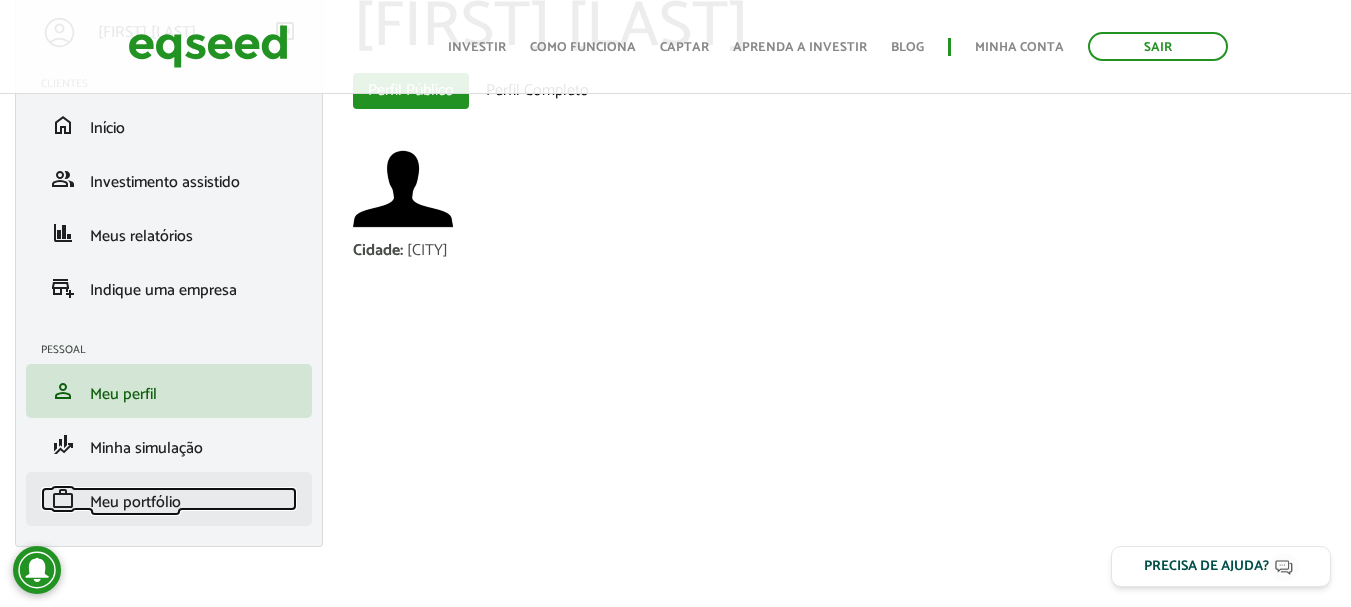 click on "Meu portfólio" at bounding box center [135, 502] 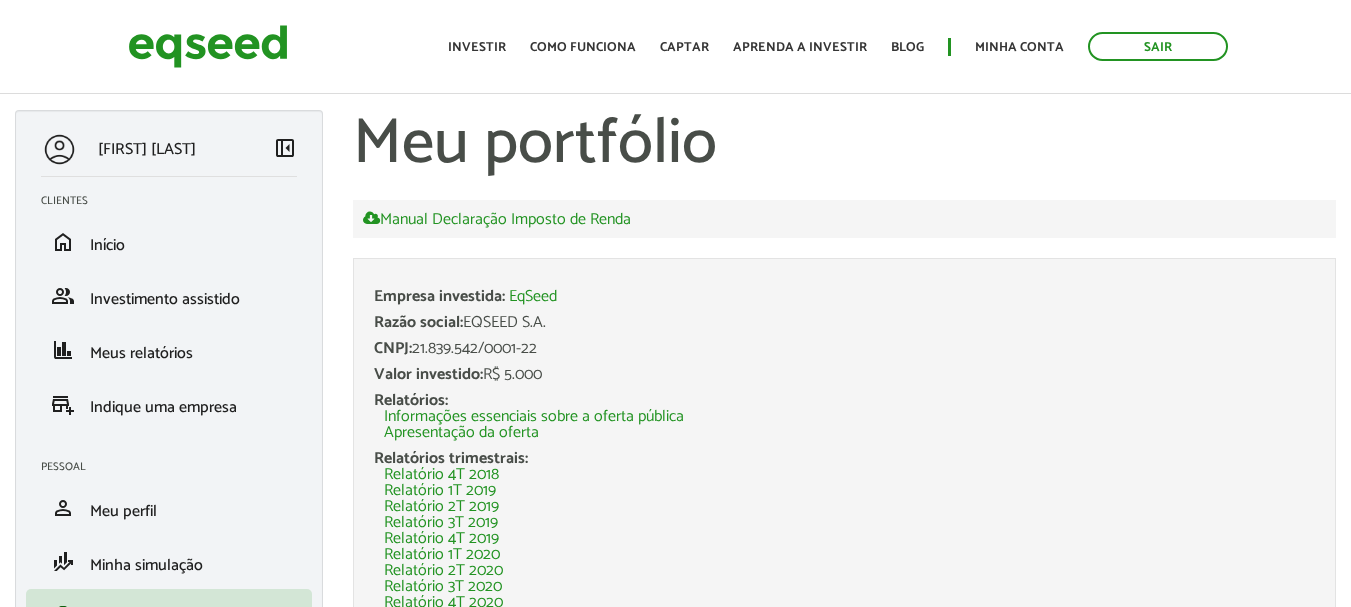 scroll, scrollTop: 0, scrollLeft: 0, axis: both 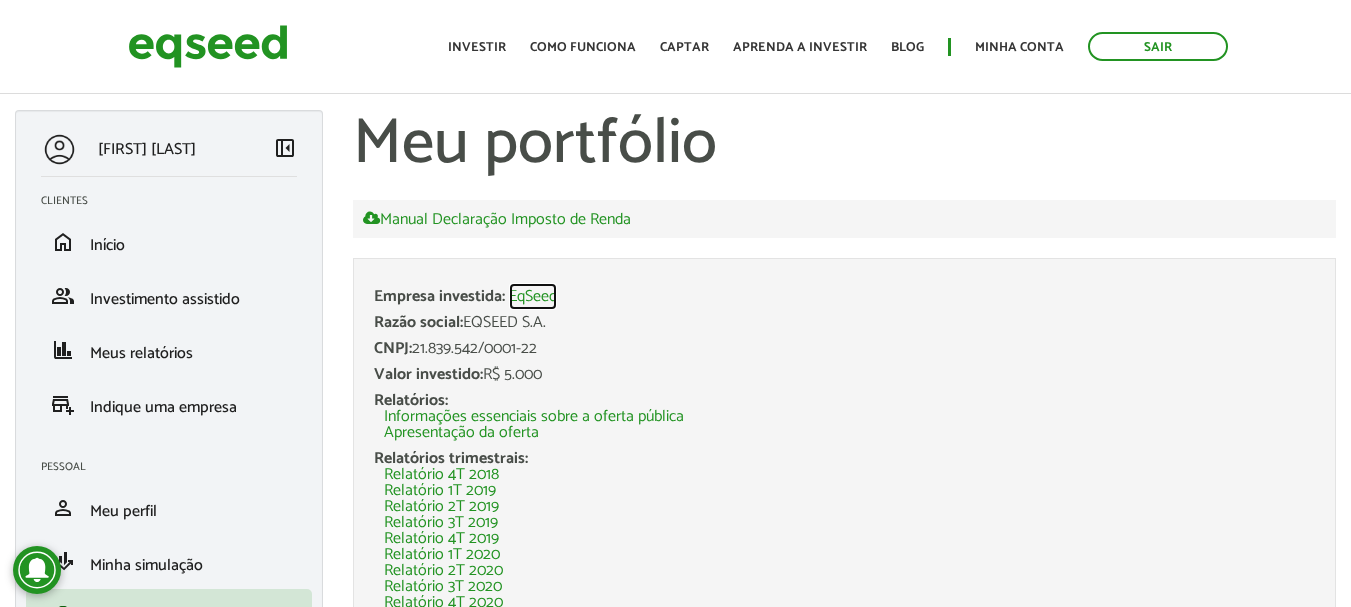 click on "EqSeed" at bounding box center (533, 297) 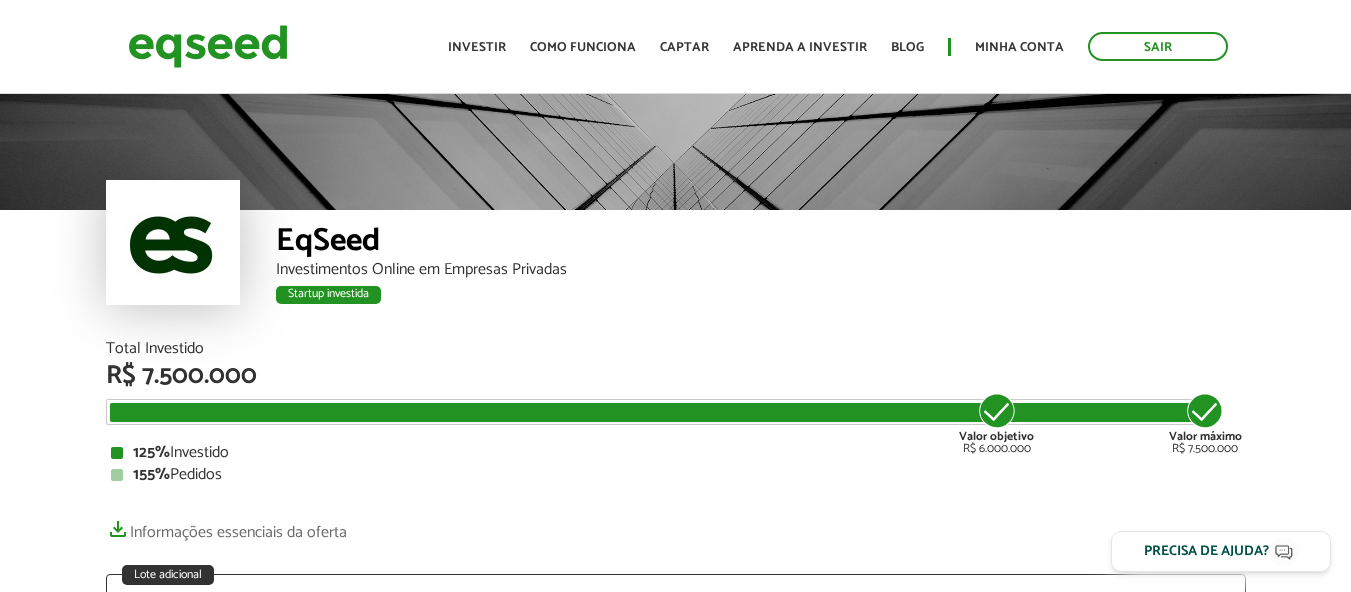 scroll, scrollTop: 0, scrollLeft: 0, axis: both 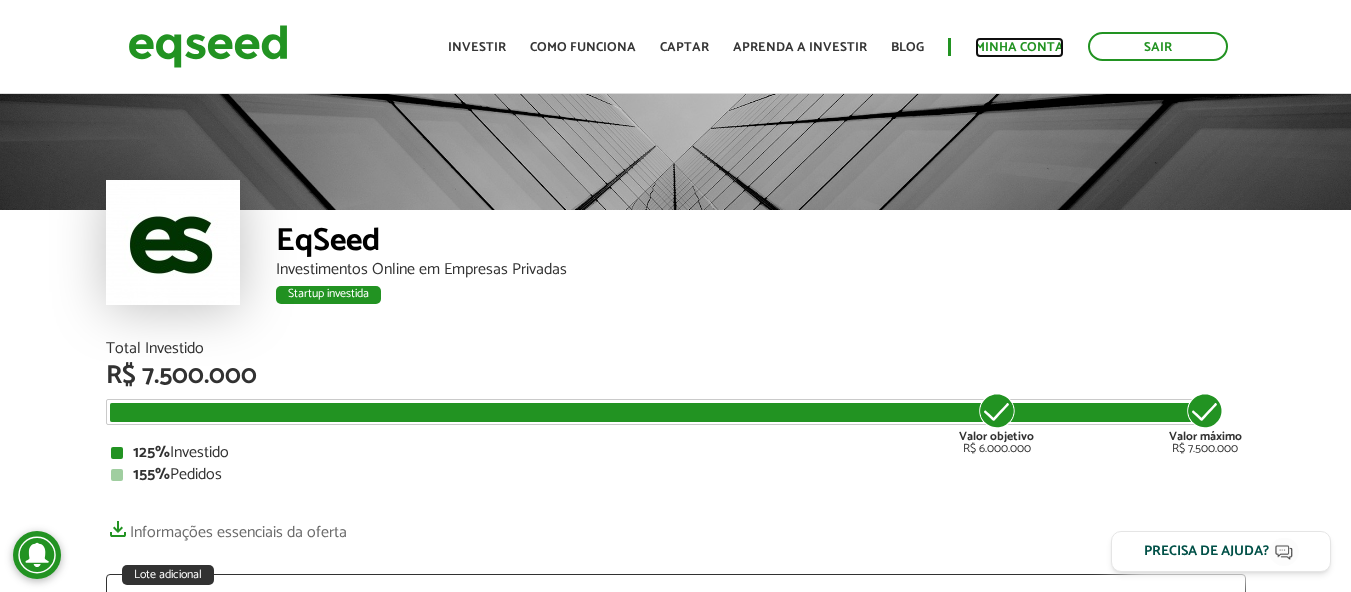 click on "Minha conta" at bounding box center [1019, 47] 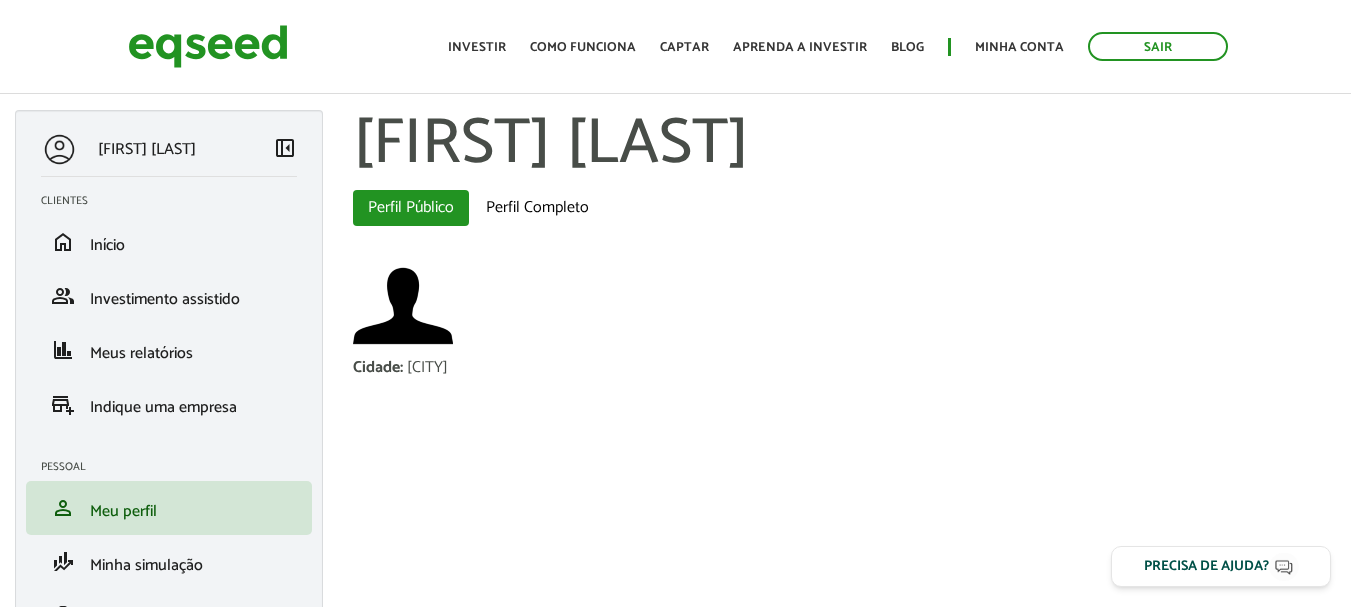 scroll, scrollTop: 0, scrollLeft: 0, axis: both 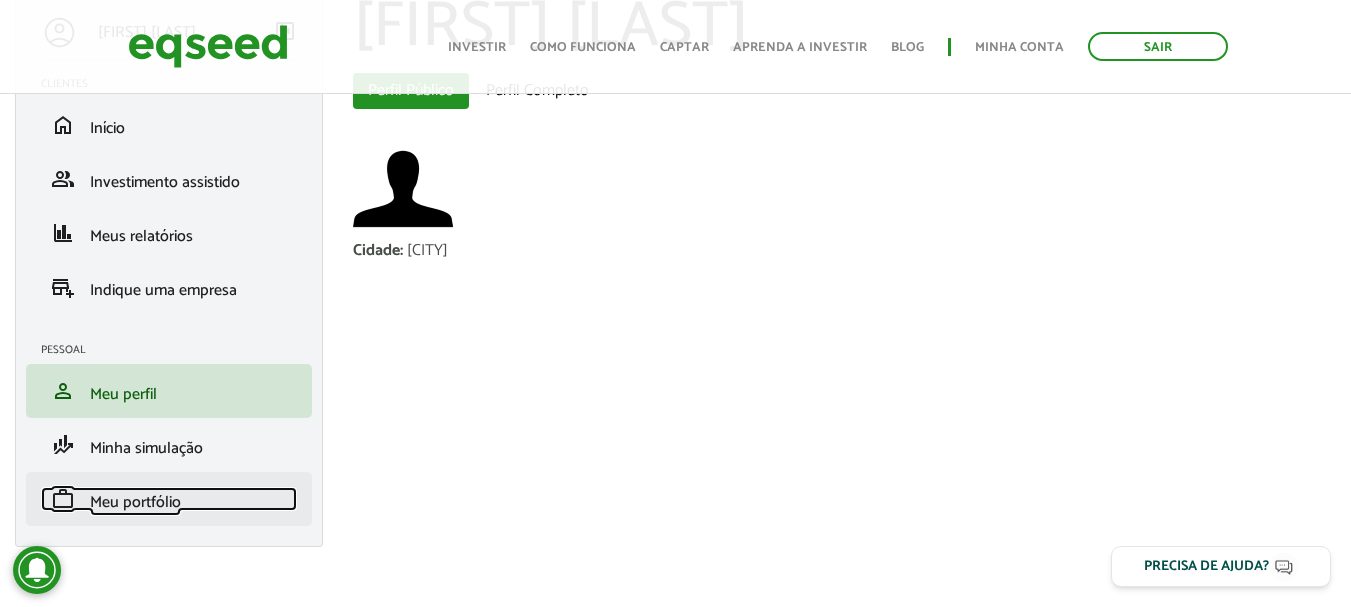 click on "Meu portfólio" at bounding box center [135, 502] 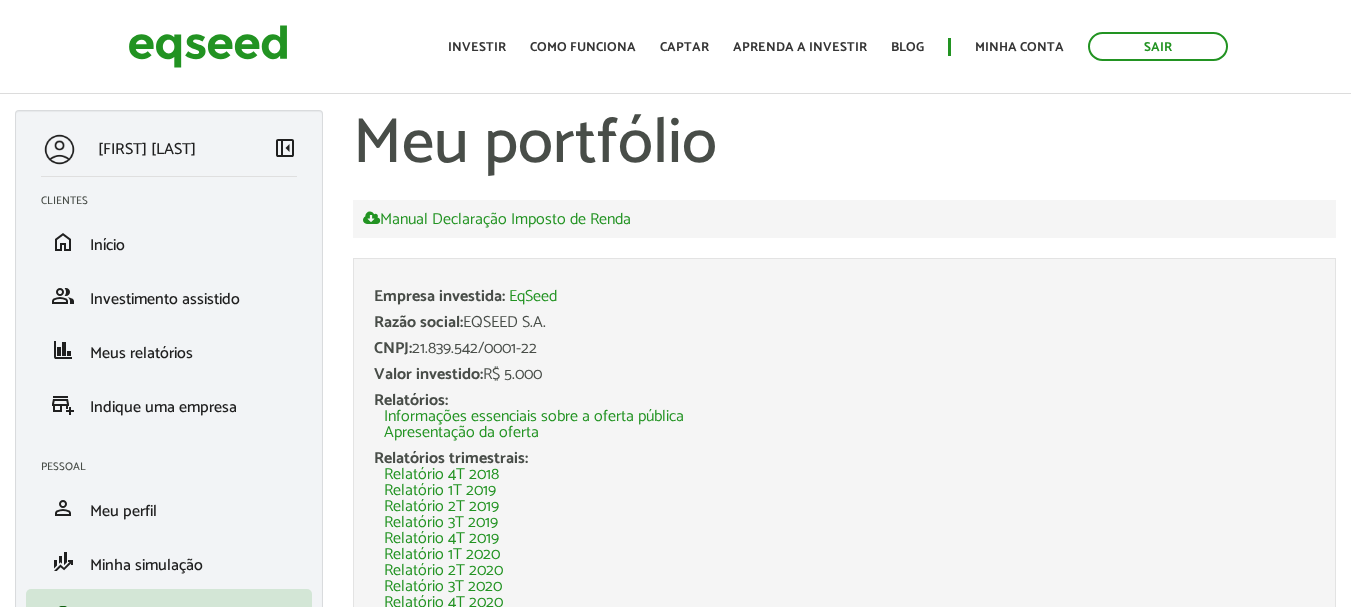 scroll, scrollTop: 0, scrollLeft: 0, axis: both 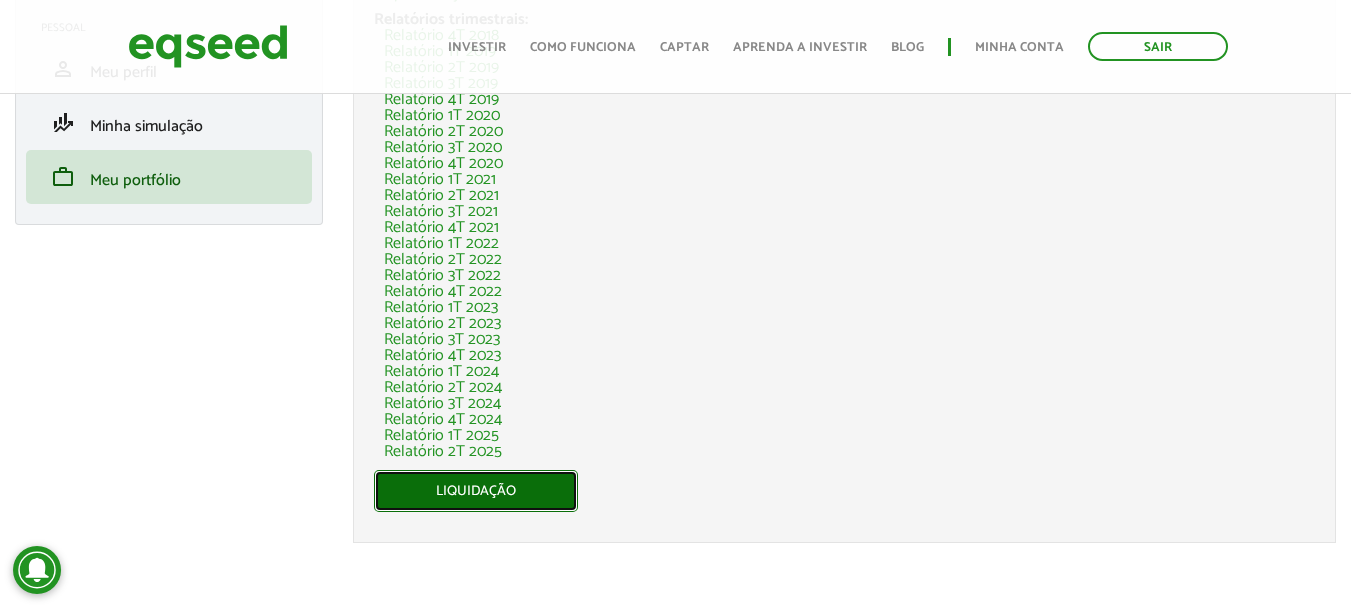 click on "Liquidação" at bounding box center [476, 491] 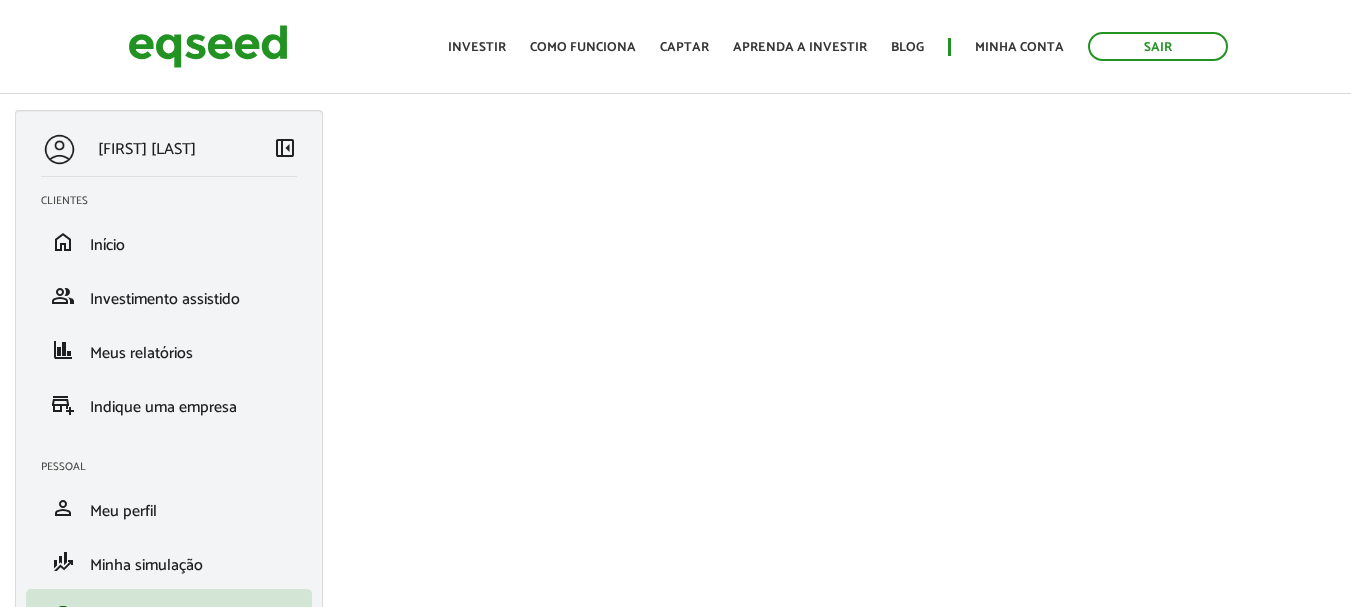 scroll, scrollTop: 0, scrollLeft: 0, axis: both 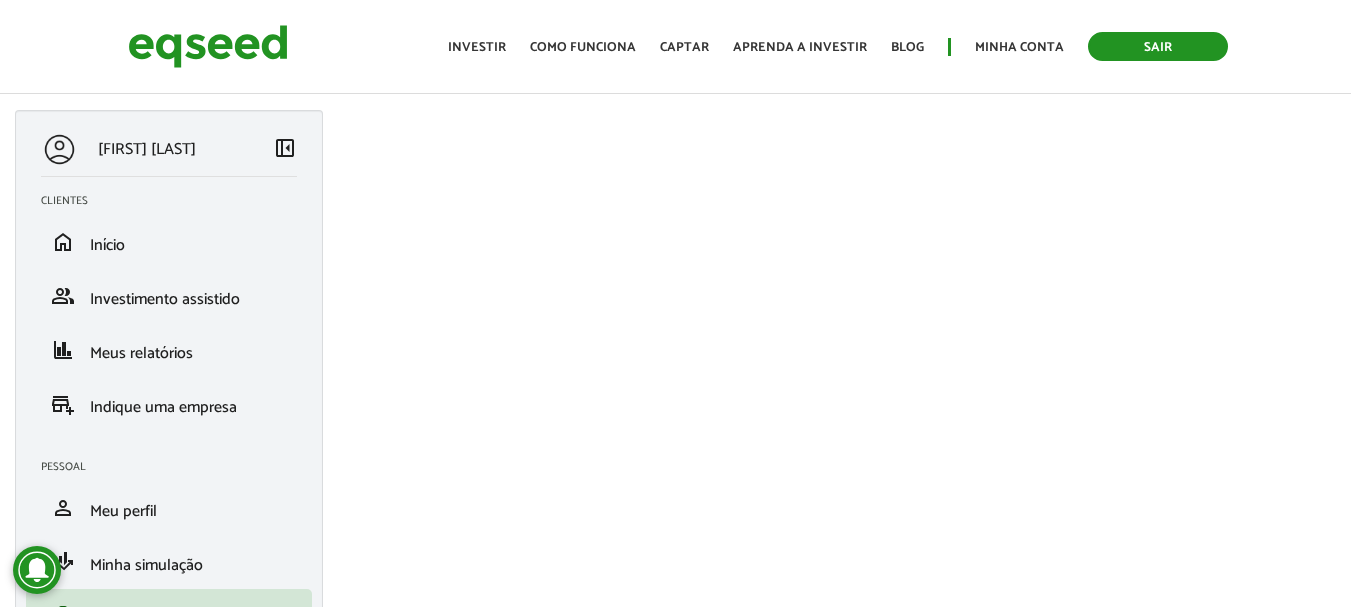 click on "Sair" at bounding box center (1158, 46) 